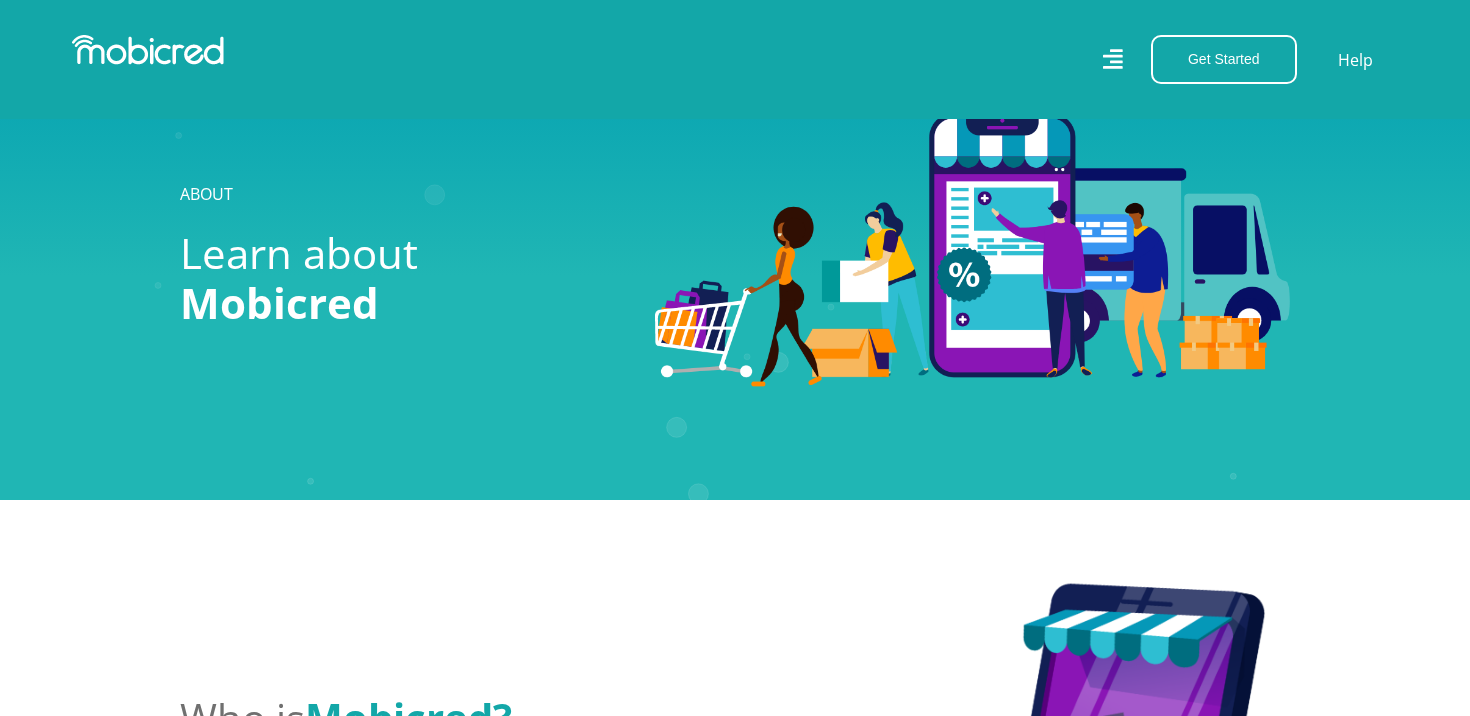 scroll, scrollTop: 1846, scrollLeft: 0, axis: vertical 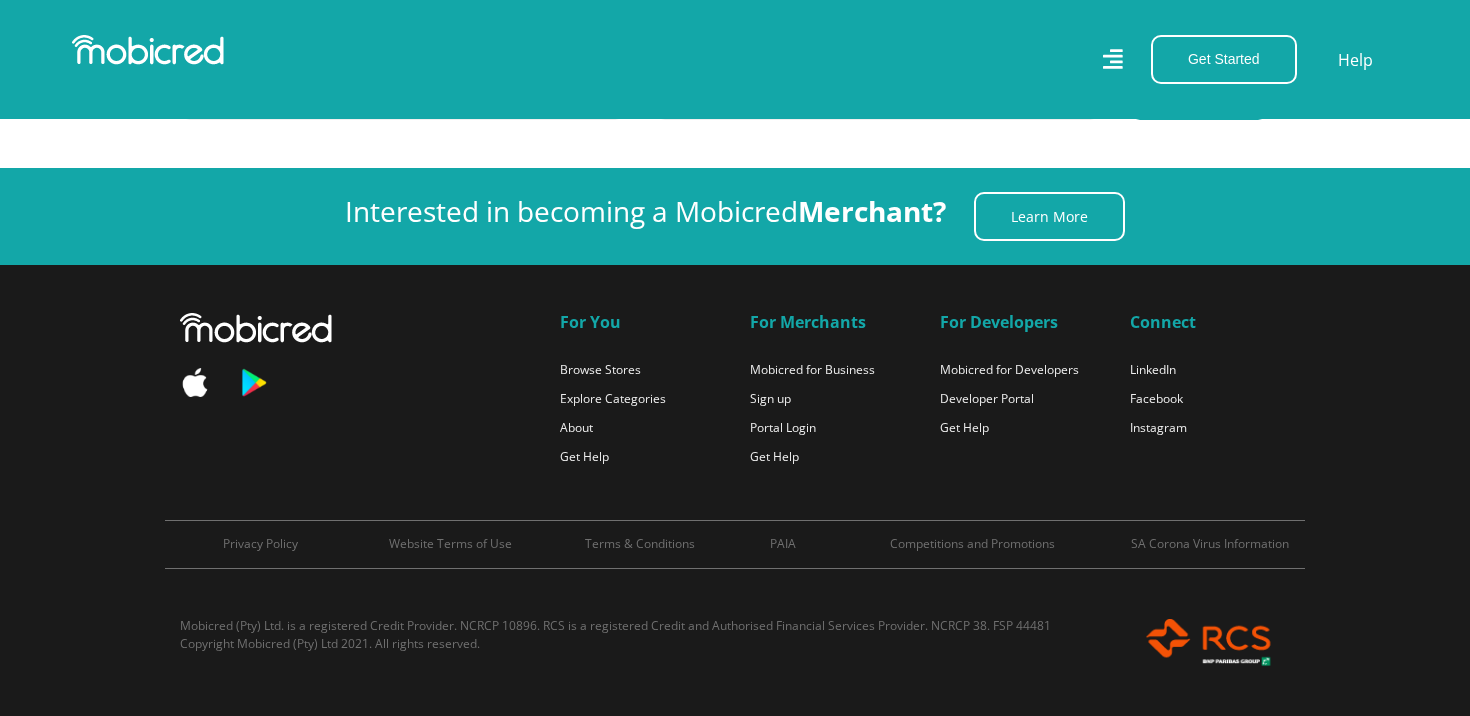 click at bounding box center [23, 746] 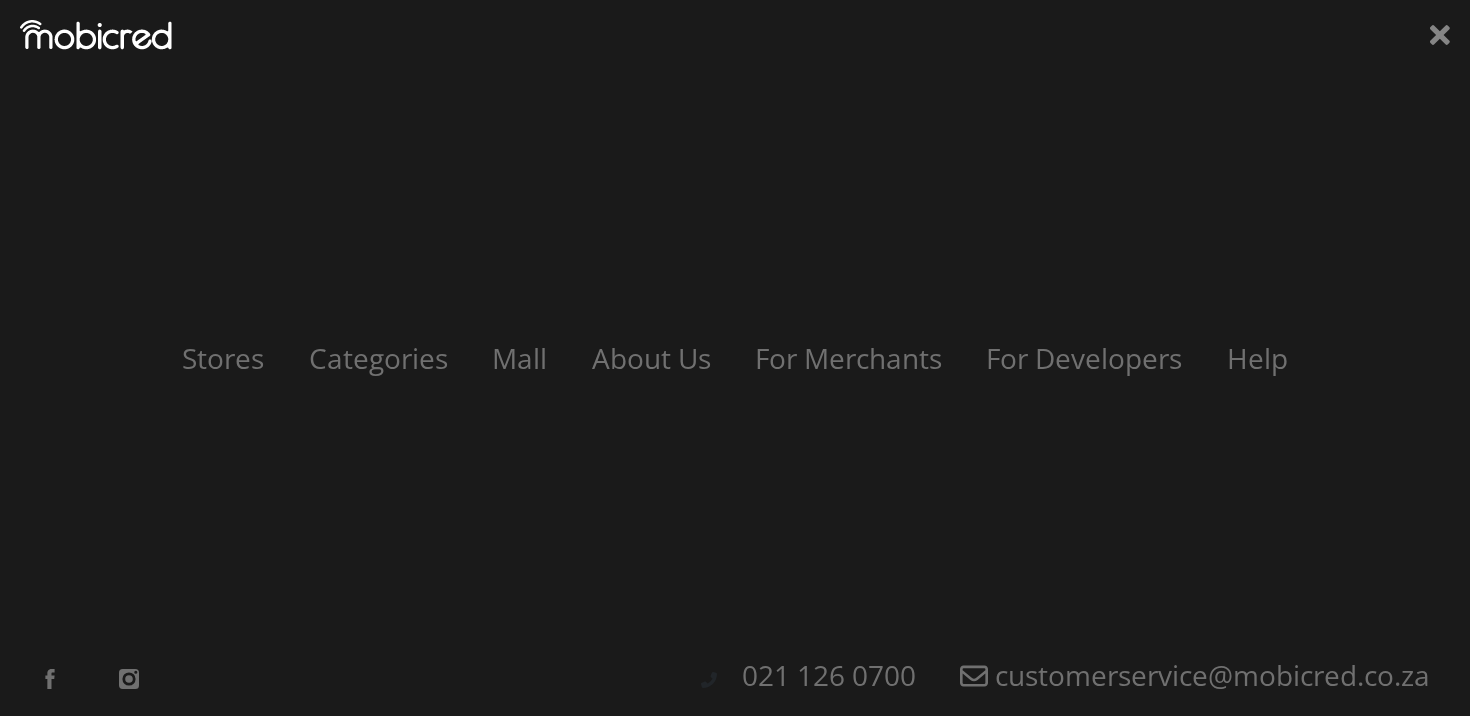 click at bounding box center [23, 746] 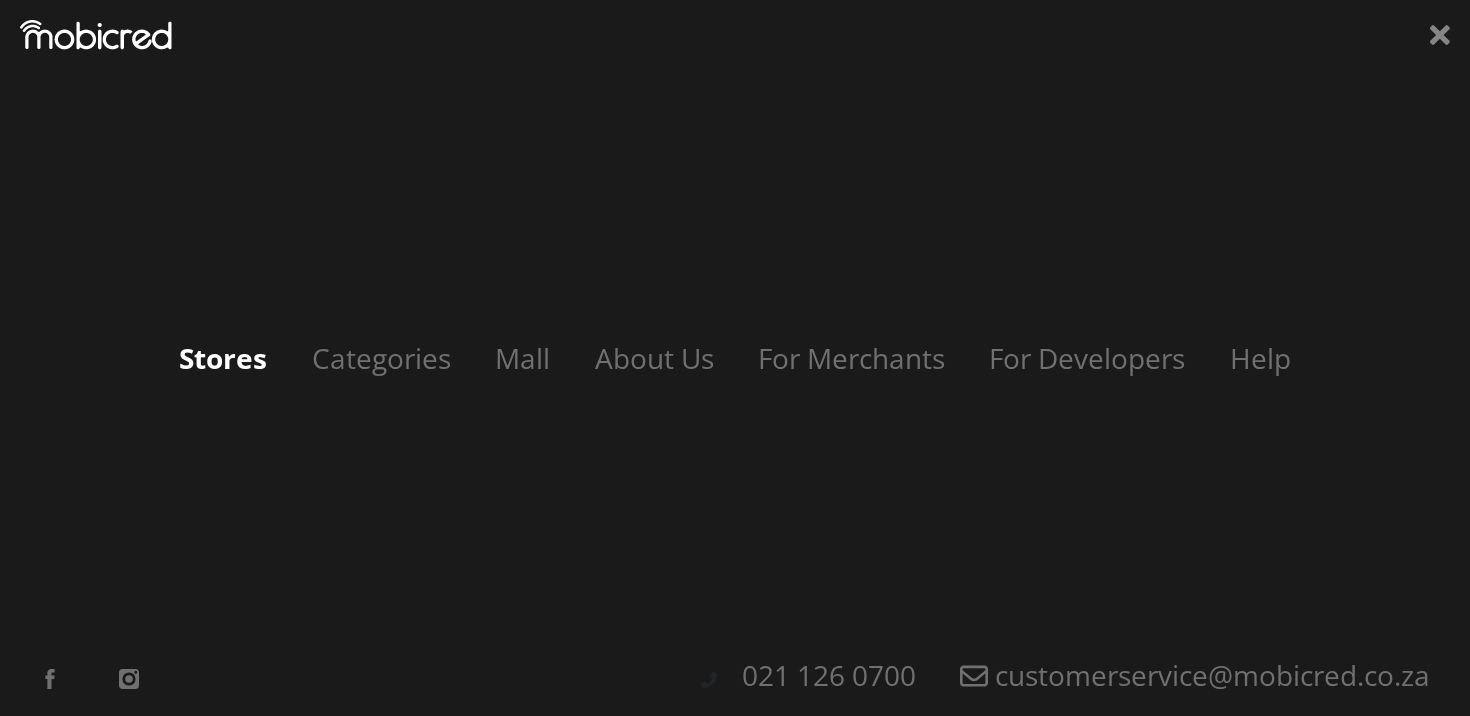 click on "Stores" at bounding box center [223, 358] 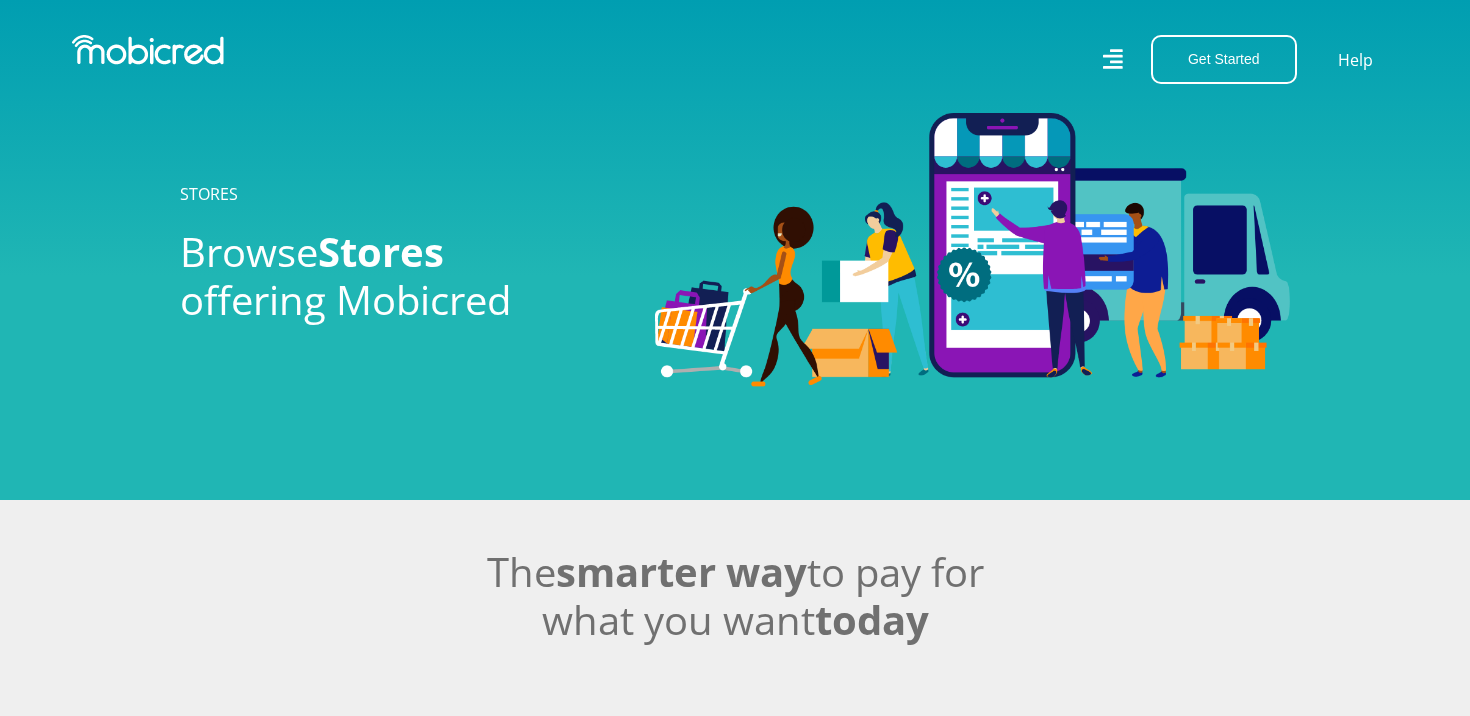 scroll, scrollTop: 0, scrollLeft: 0, axis: both 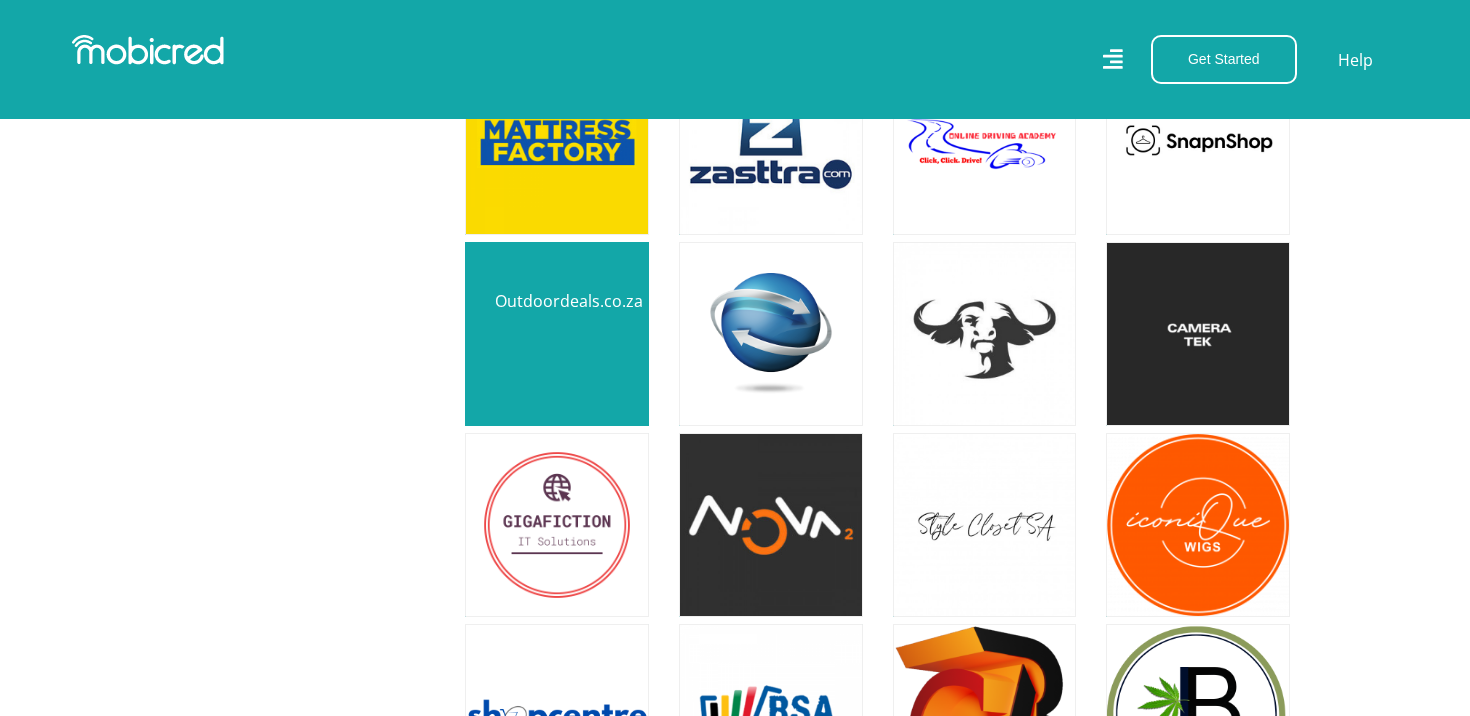 click at bounding box center [557, 334] 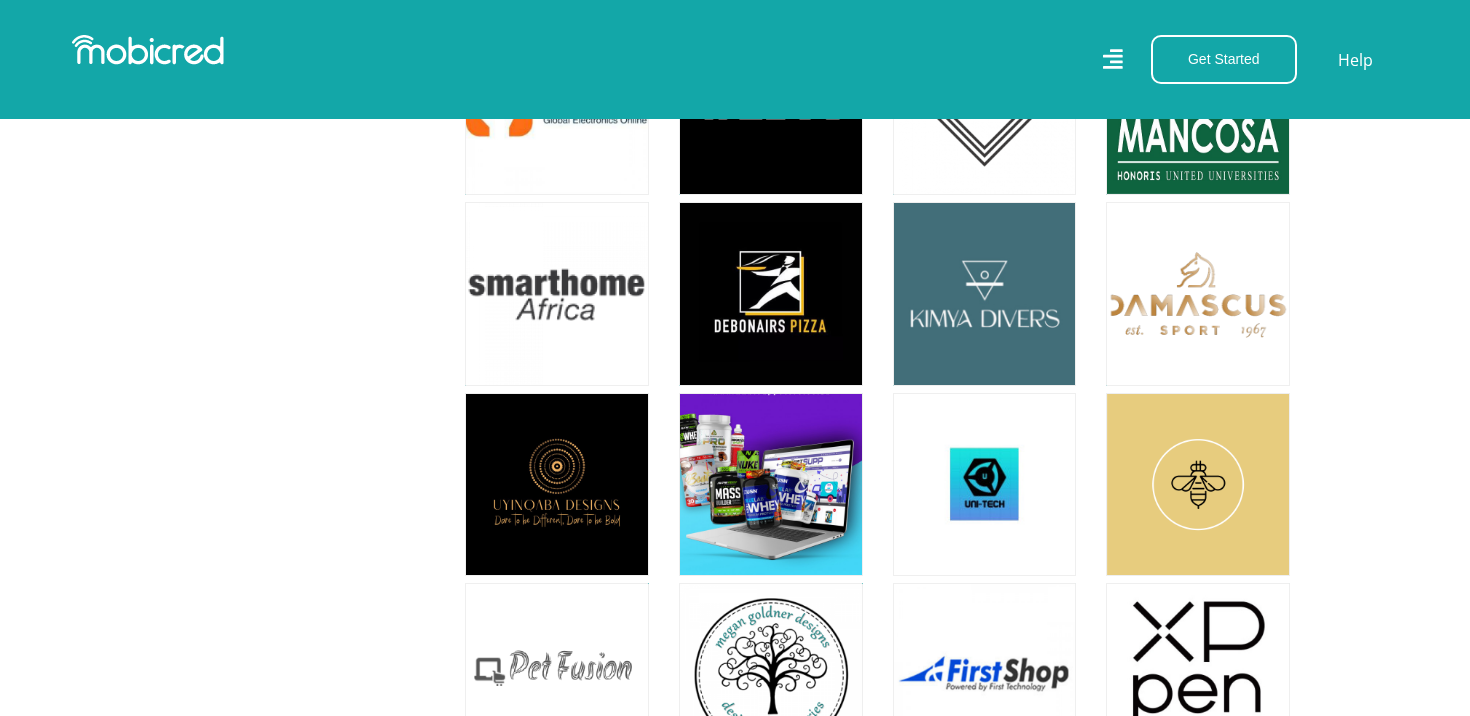 scroll, scrollTop: 13854, scrollLeft: 0, axis: vertical 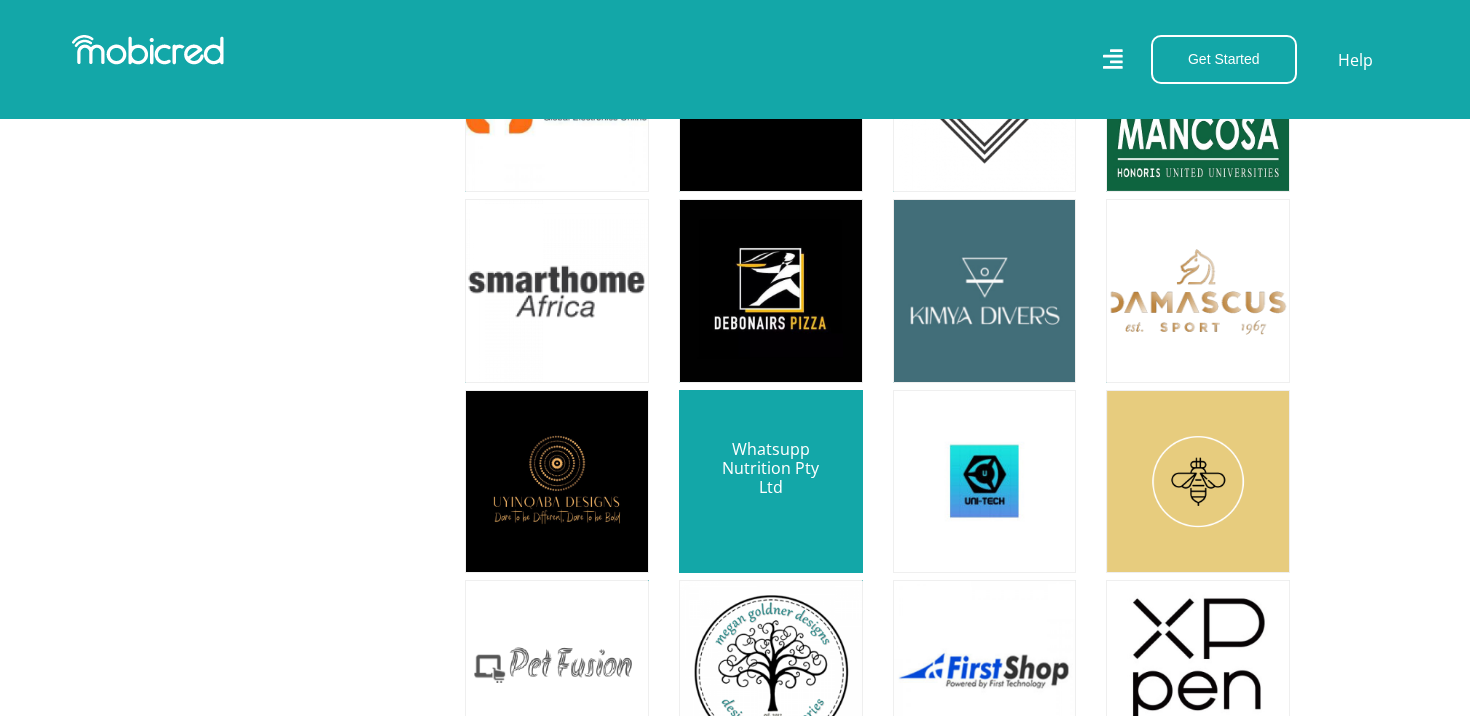 click at bounding box center [771, 482] 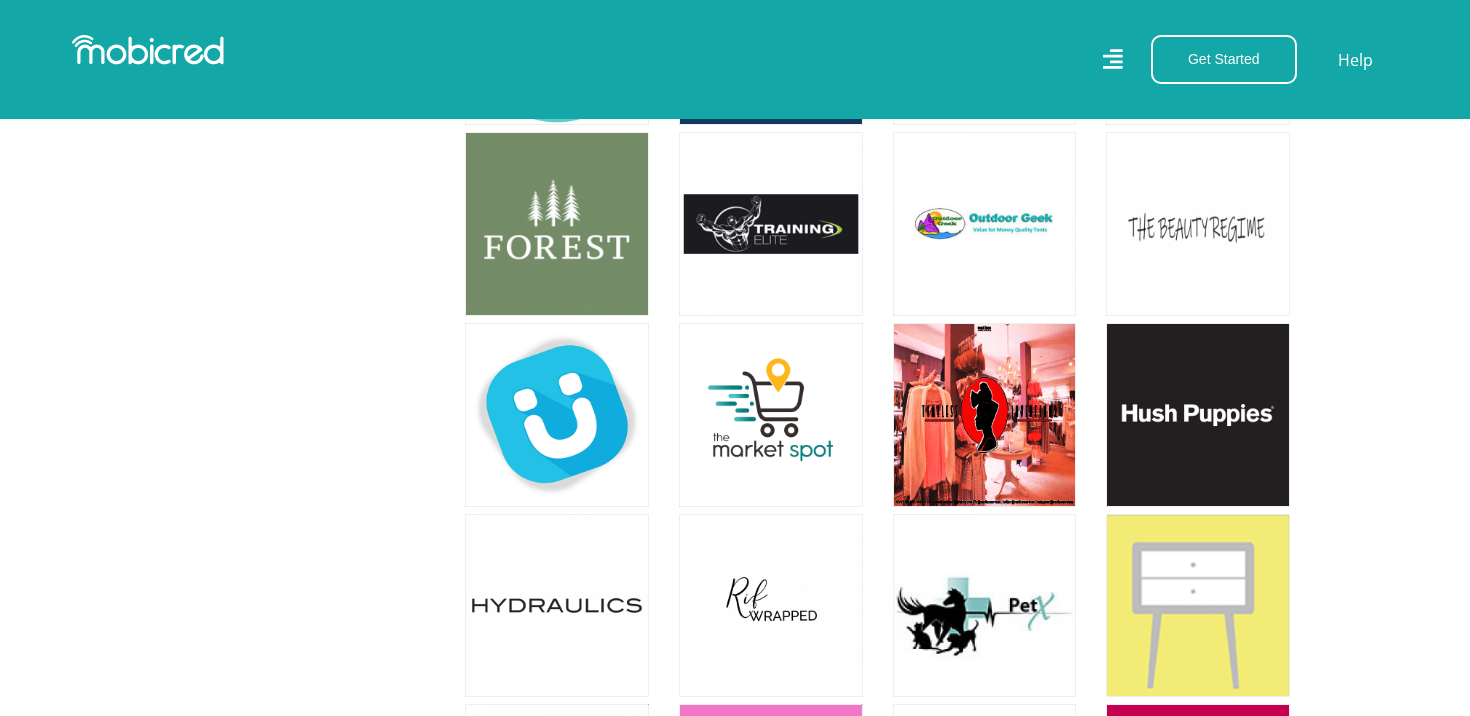 scroll, scrollTop: 19050, scrollLeft: 0, axis: vertical 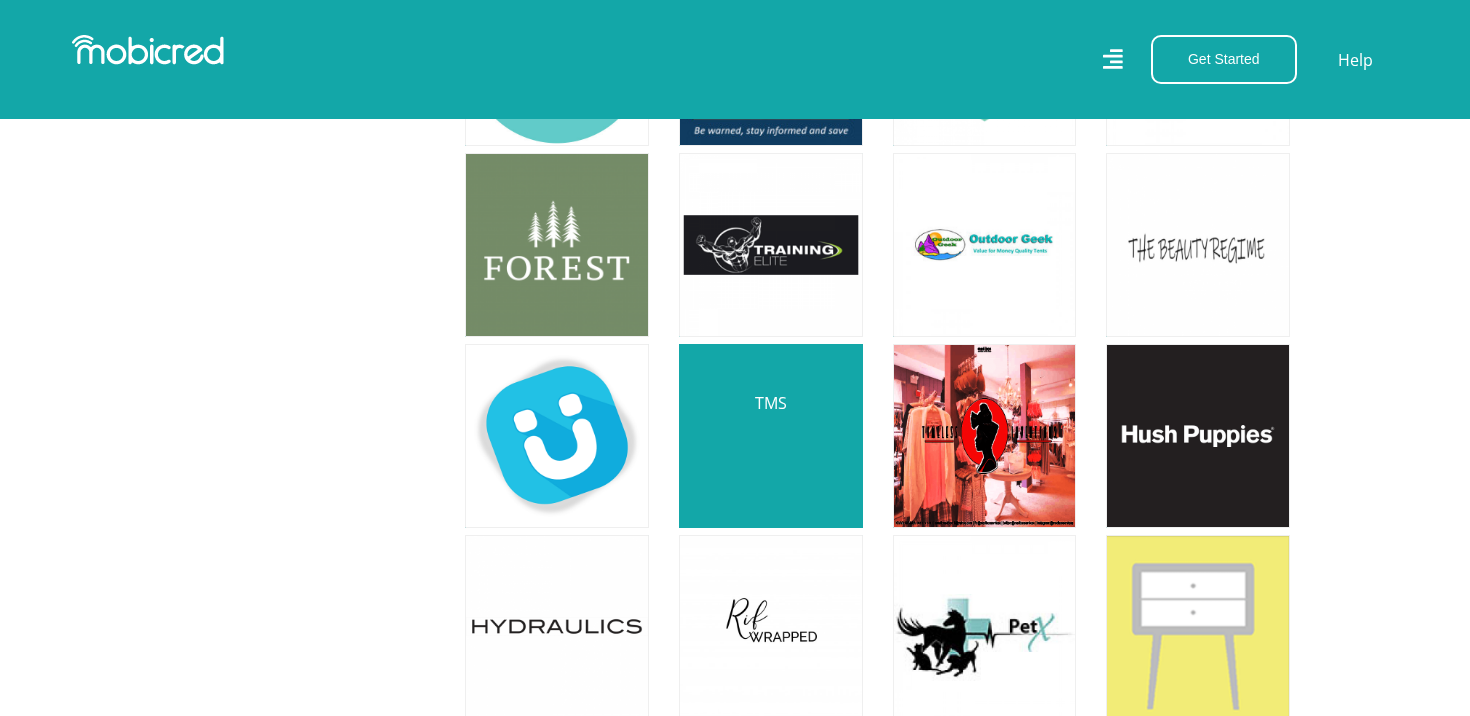 click at bounding box center [771, 436] 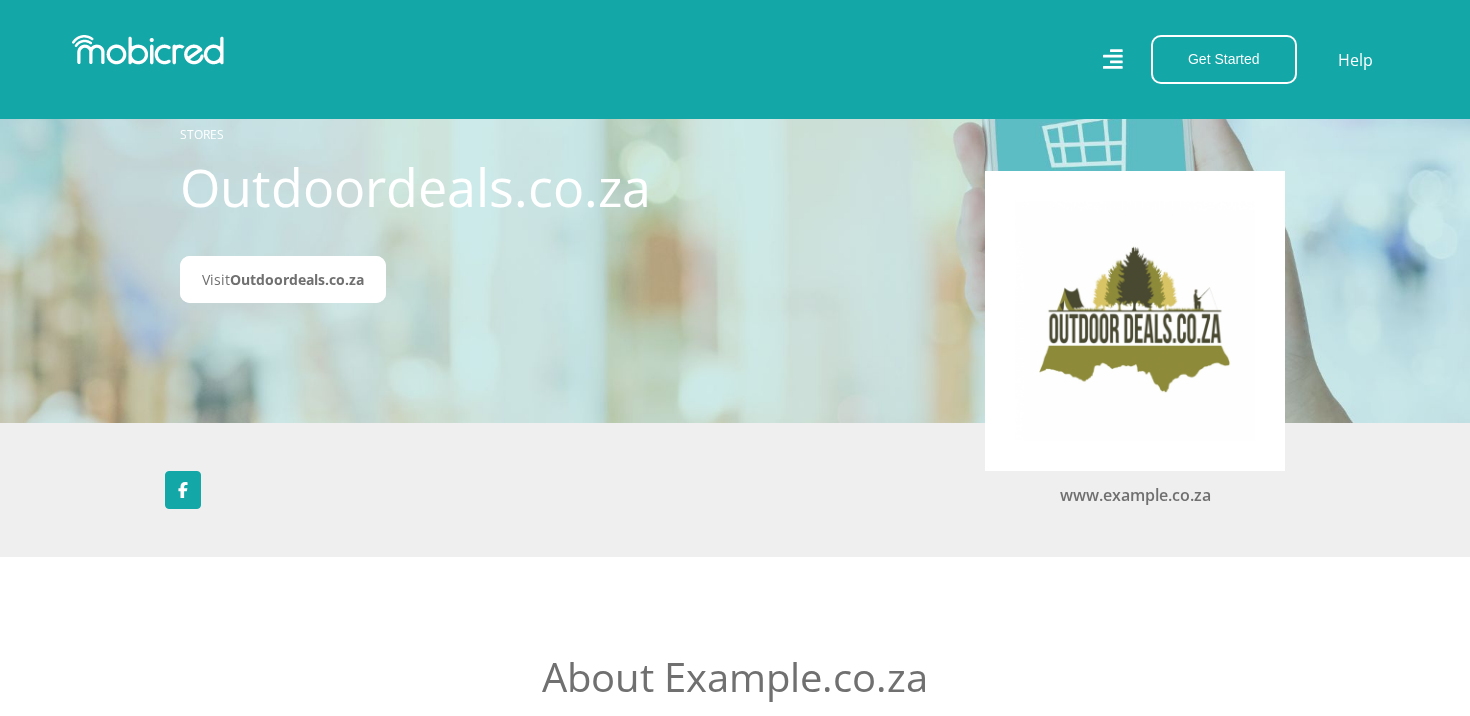 scroll, scrollTop: 124, scrollLeft: 0, axis: vertical 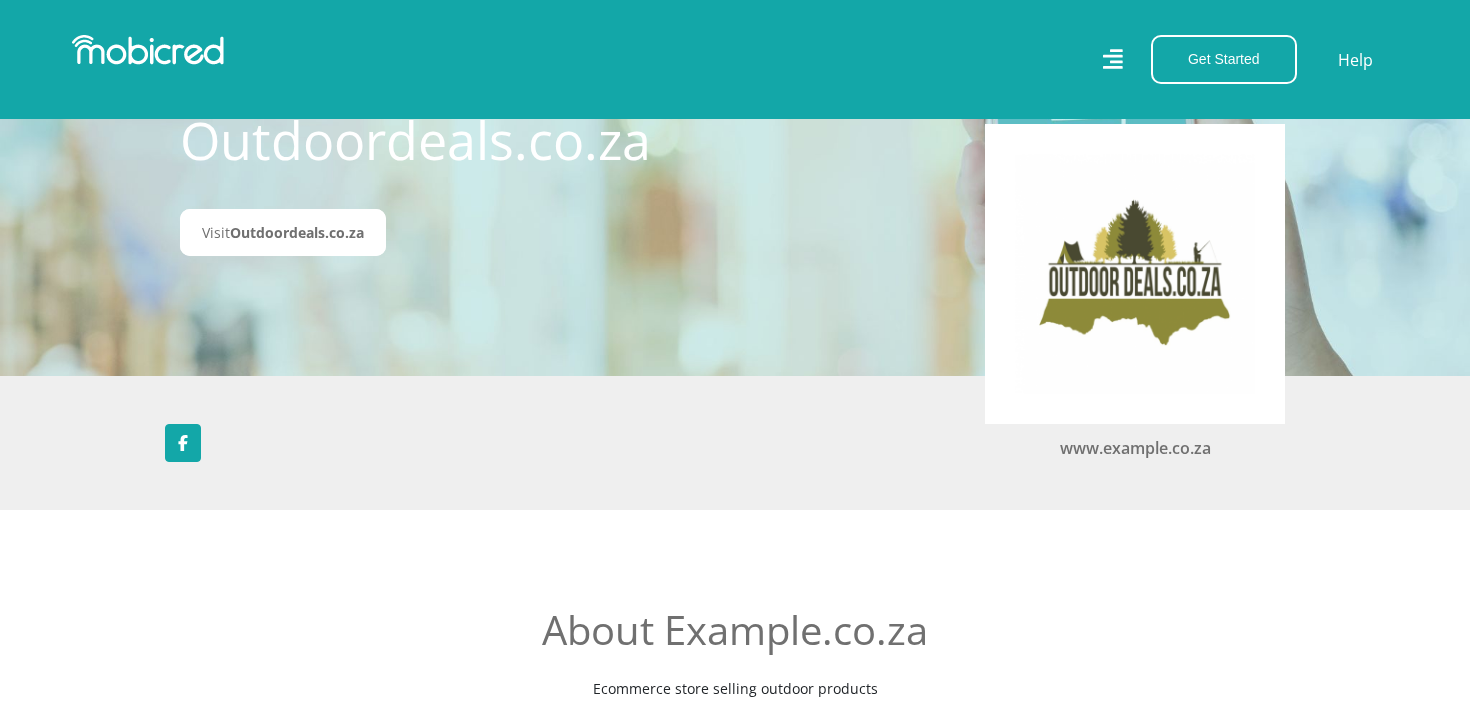 click at bounding box center [1135, 274] 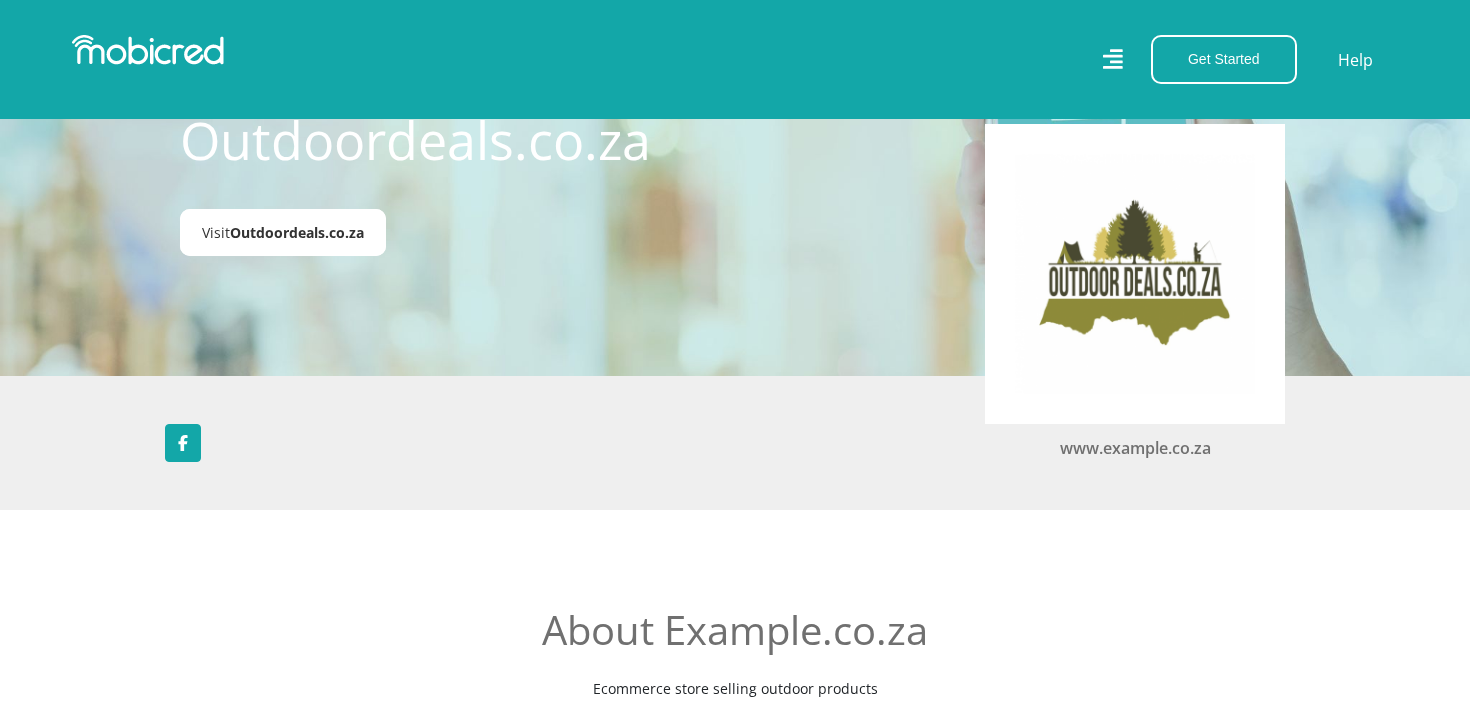 click on "Outdoordeals.co.za" at bounding box center [297, 232] 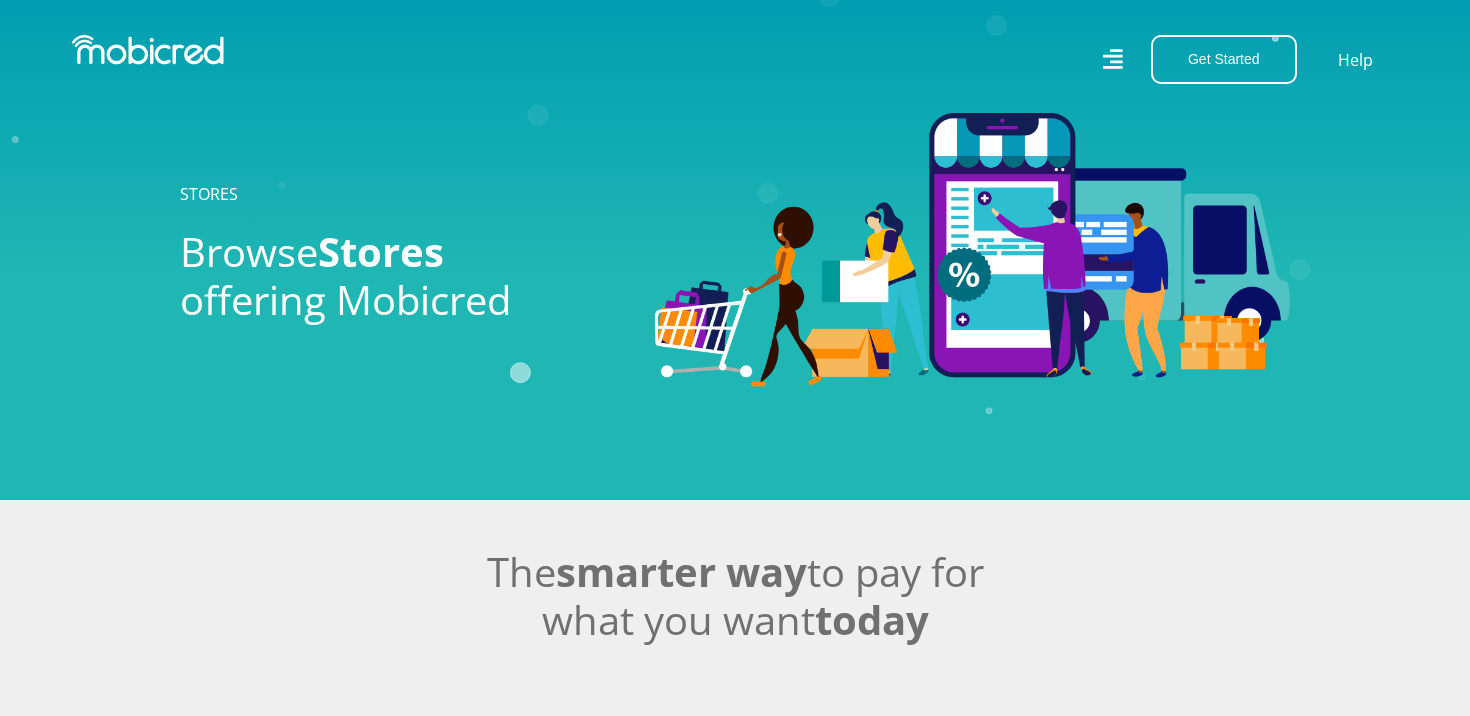 scroll, scrollTop: 0, scrollLeft: 0, axis: both 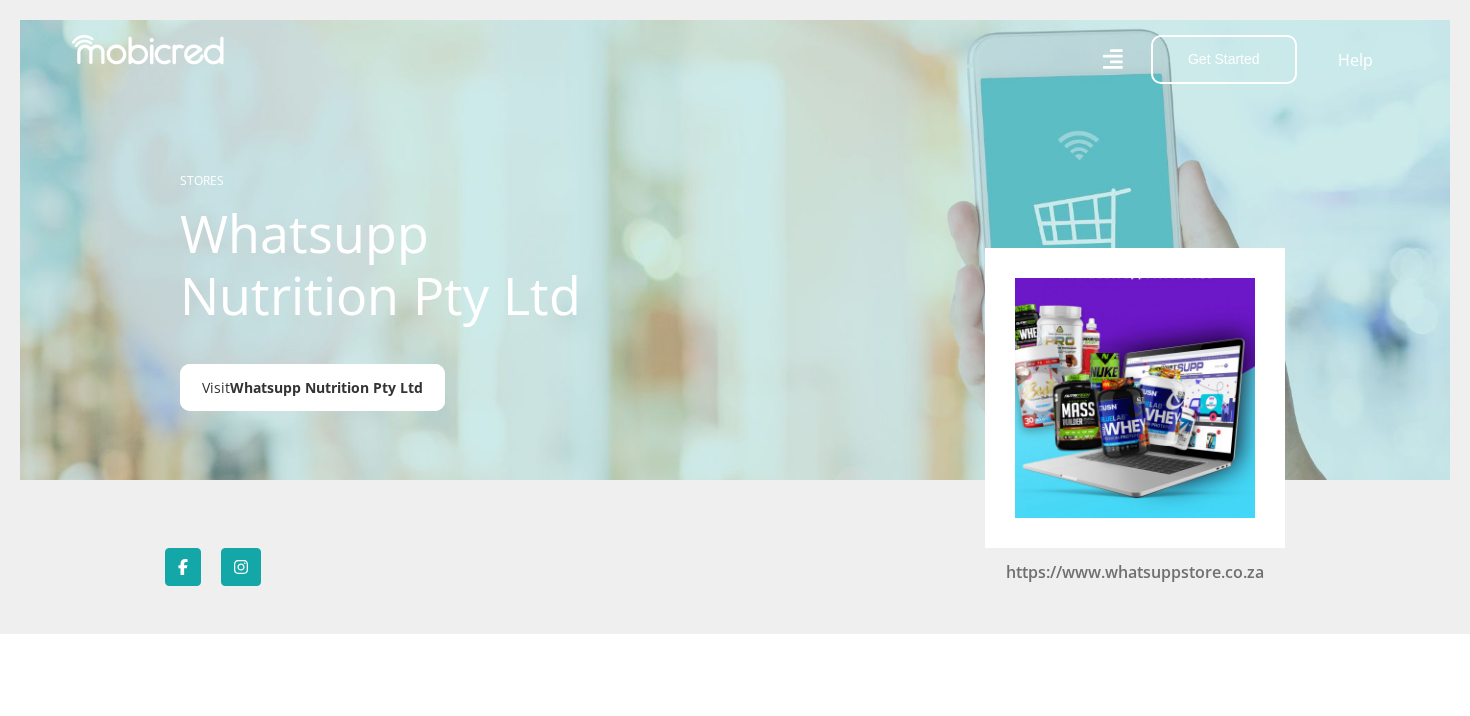 click on "Whatsupp Nutrition Pty Ltd" at bounding box center [326, 387] 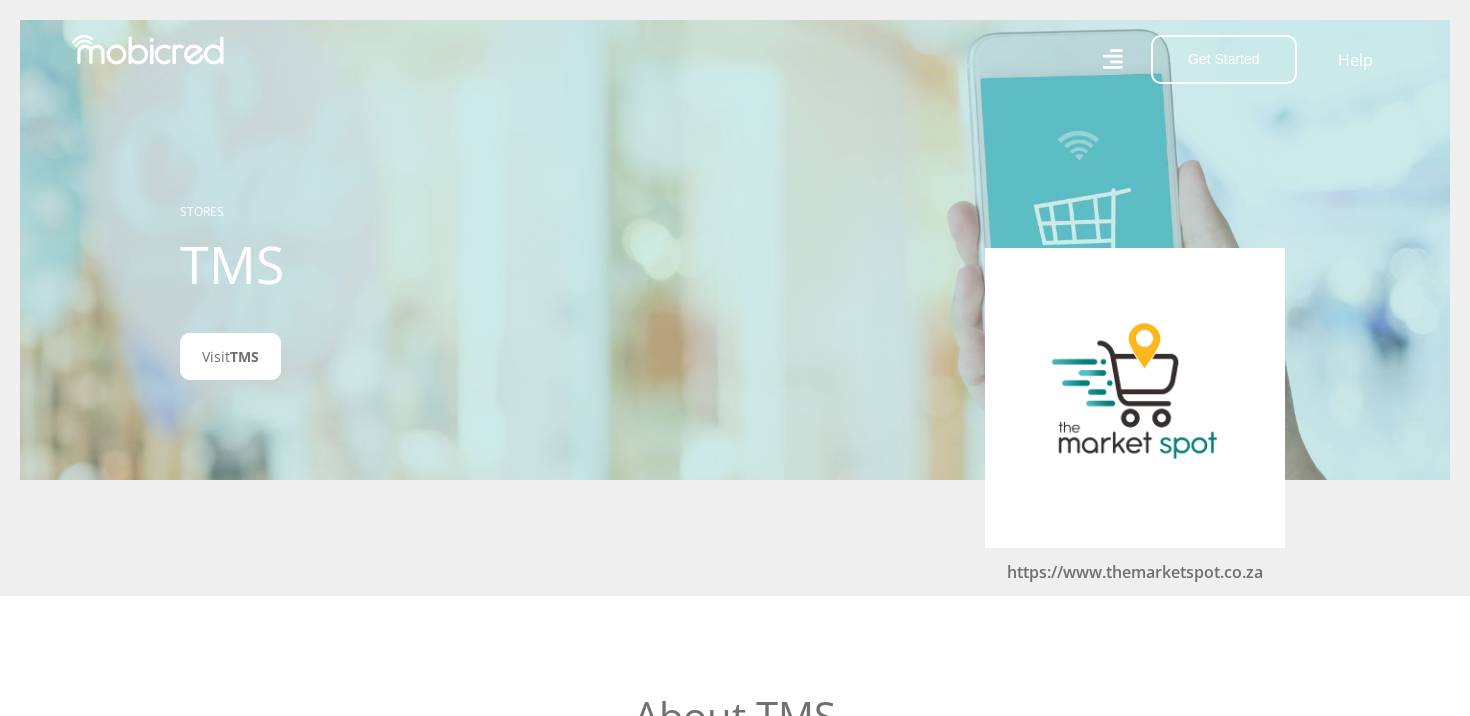 scroll, scrollTop: 0, scrollLeft: 0, axis: both 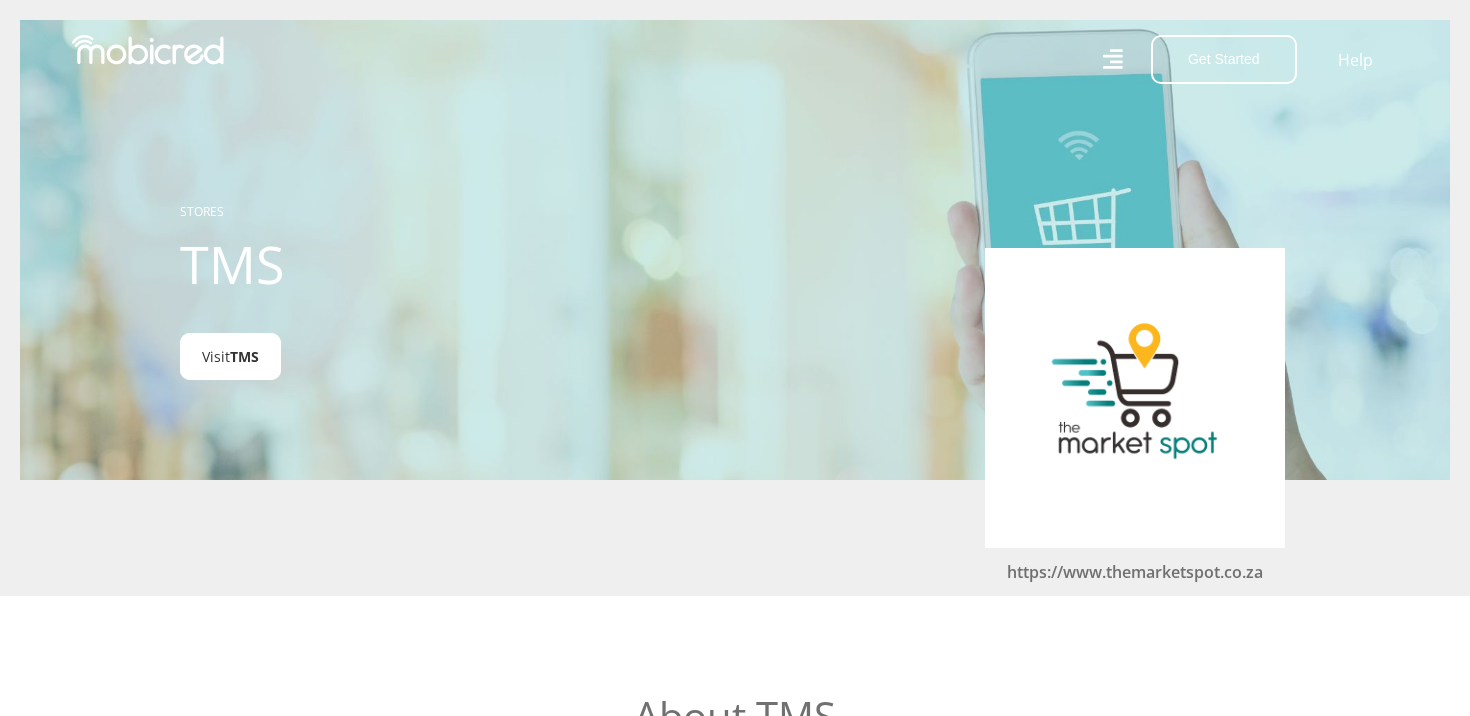 click on "Visit  TMS" at bounding box center (230, 356) 